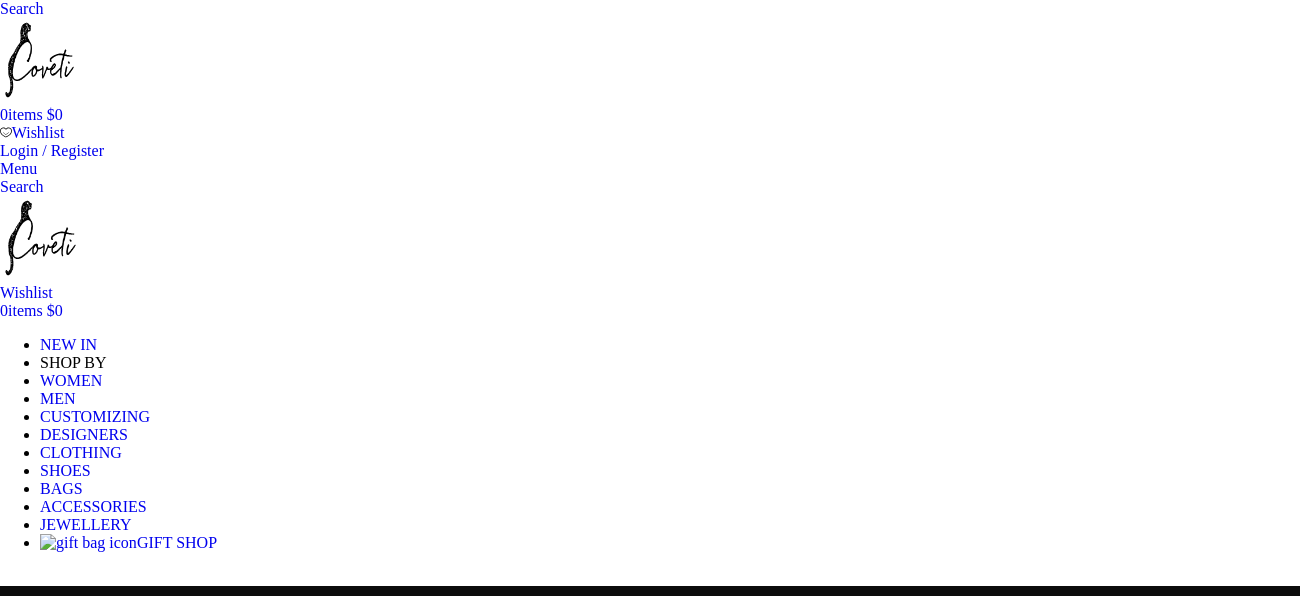 scroll, scrollTop: 453, scrollLeft: 0, axis: vertical 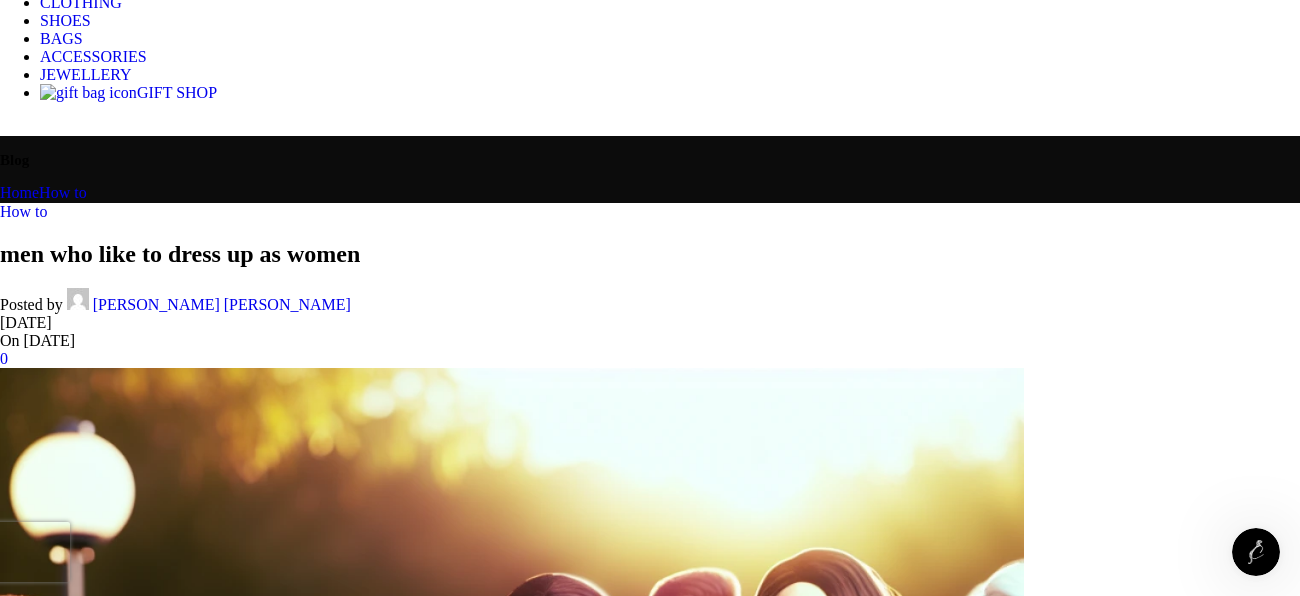 click on "WOMEN" at bounding box center (71, -70) 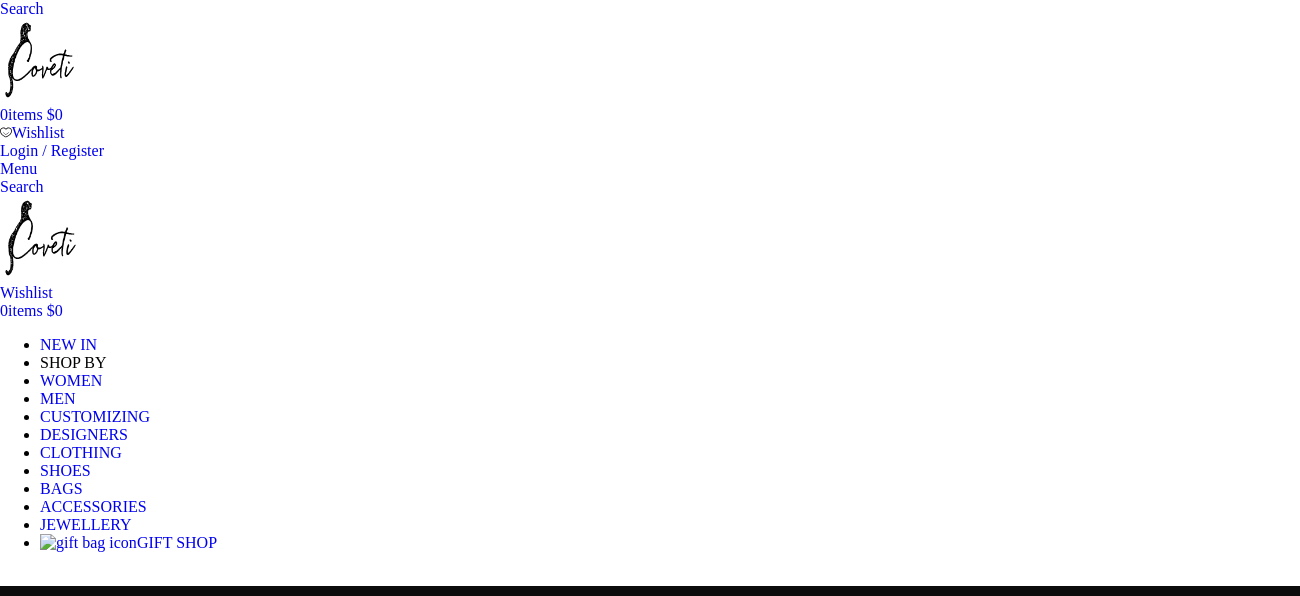 scroll, scrollTop: 0, scrollLeft: 0, axis: both 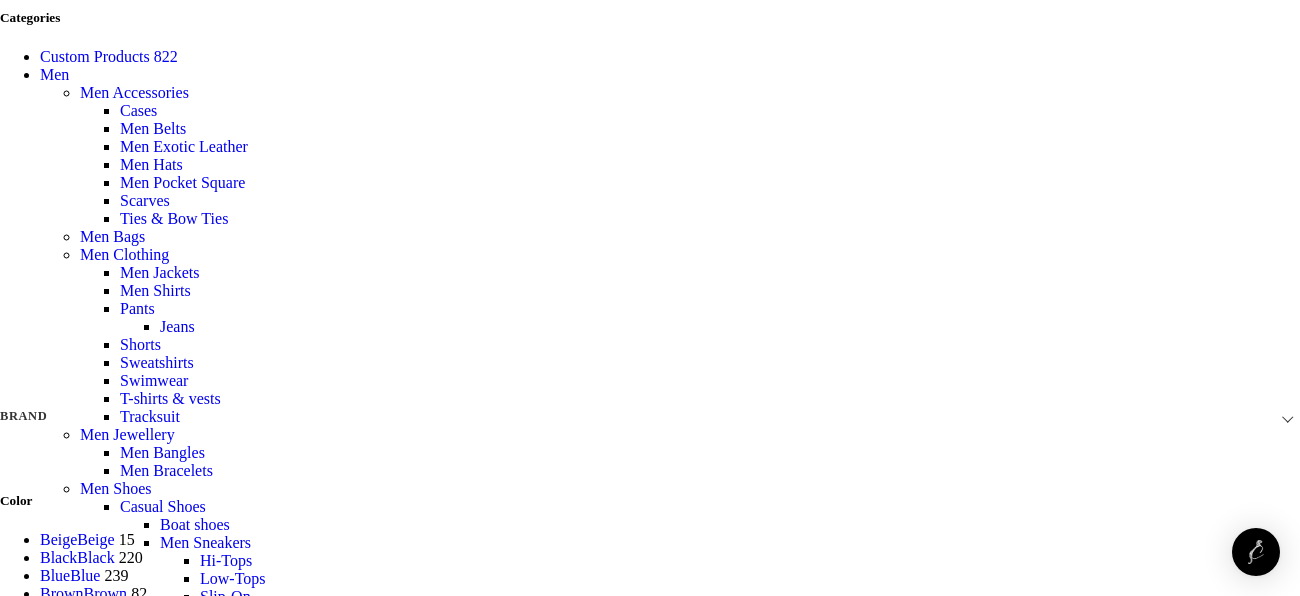 click on "Sort by popularity
Sort by average rating
Sort by latest
Sort by price: low to high
Sort by price: high to low" at bounding box center [84, 1832] 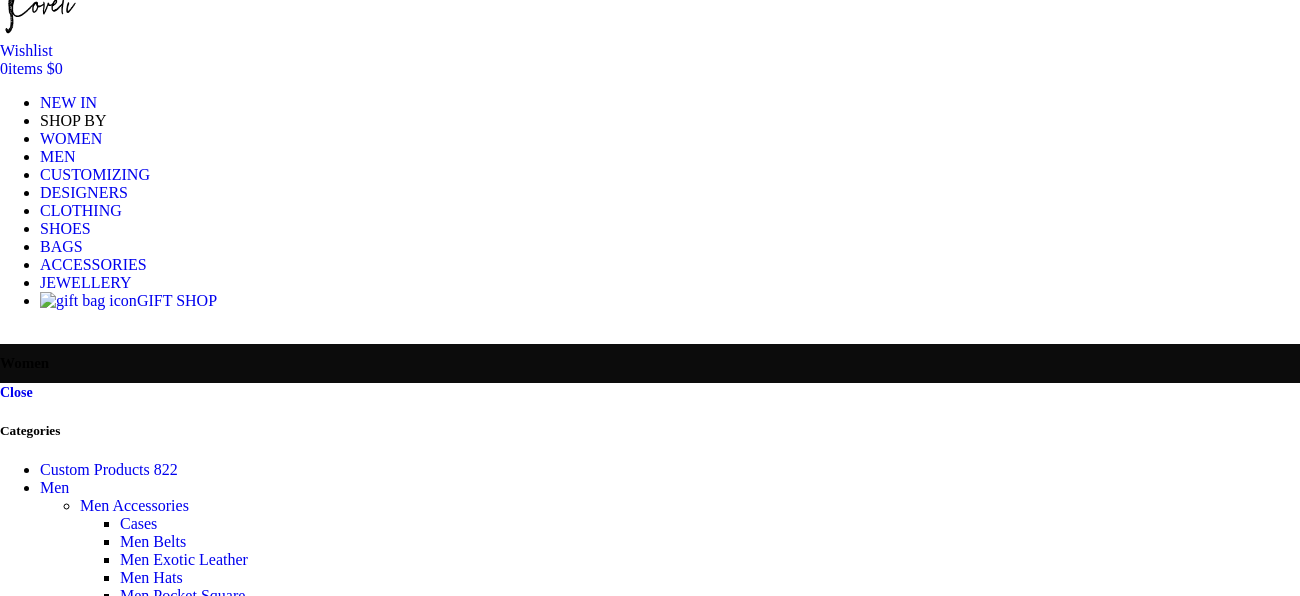 scroll, scrollTop: 442, scrollLeft: 0, axis: vertical 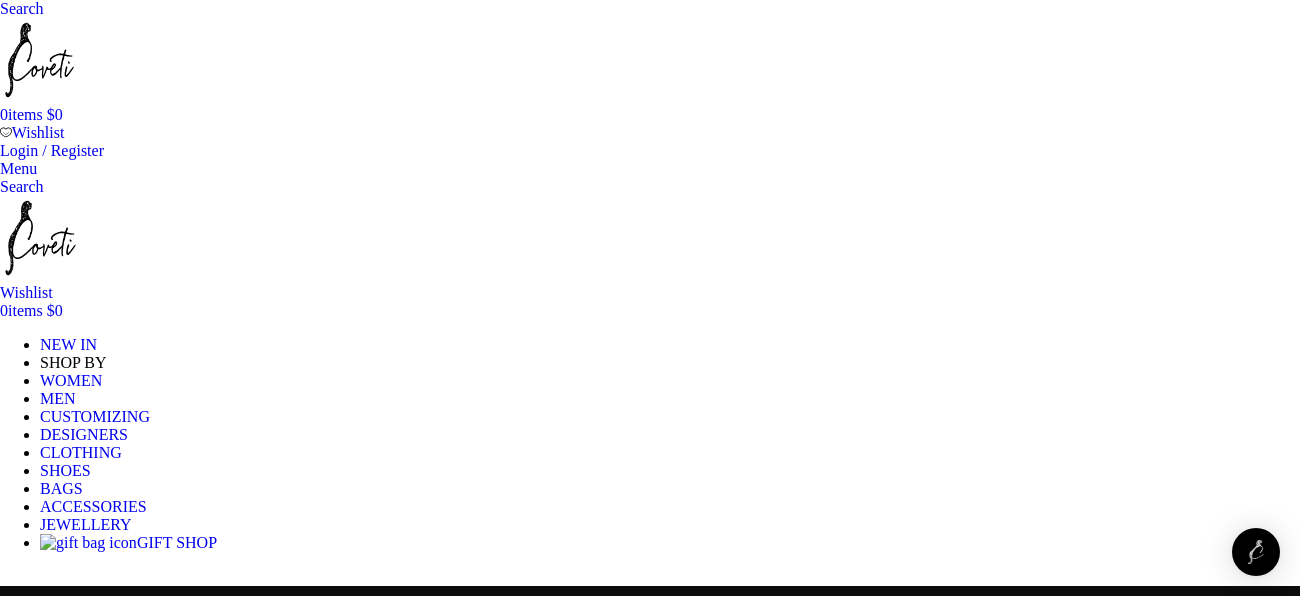 click on "Earrings" at bounding box center (-894, 718) 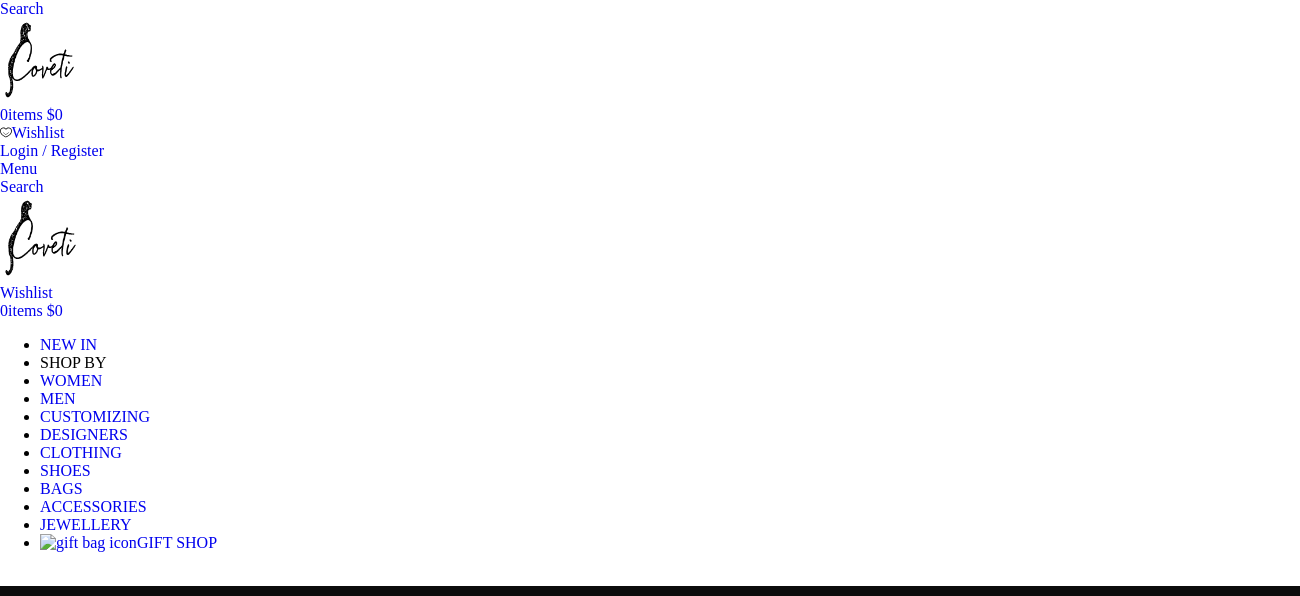 scroll, scrollTop: 0, scrollLeft: 0, axis: both 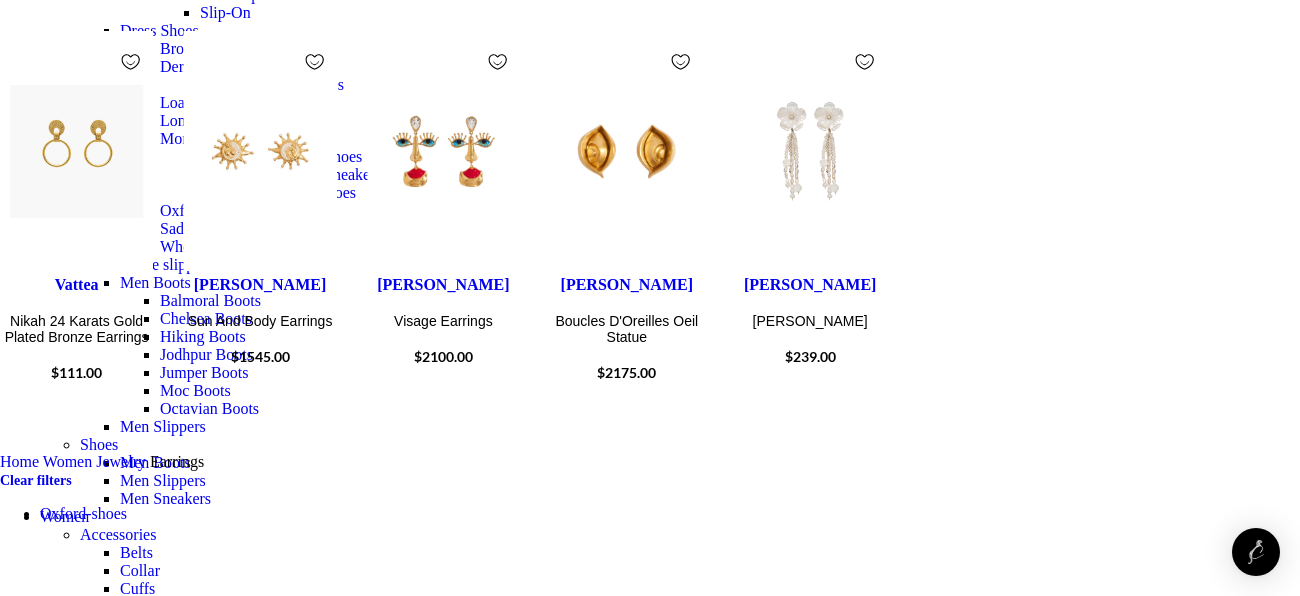 click on "Dresses" at bounding box center (101, 1166) 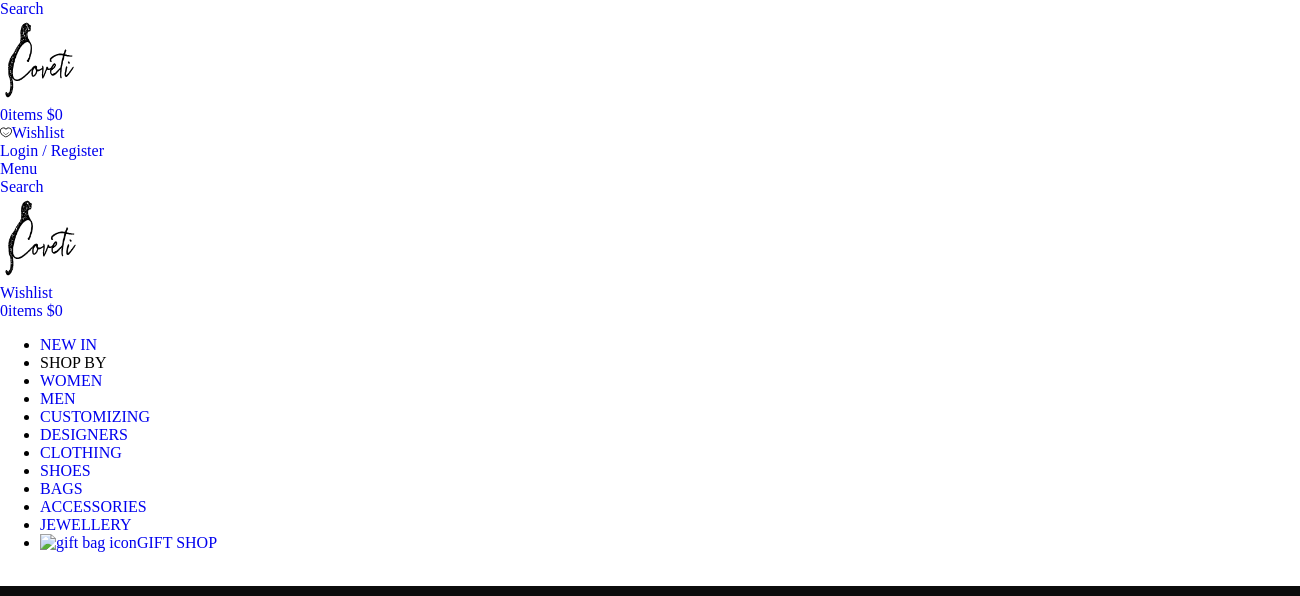 scroll, scrollTop: 0, scrollLeft: 0, axis: both 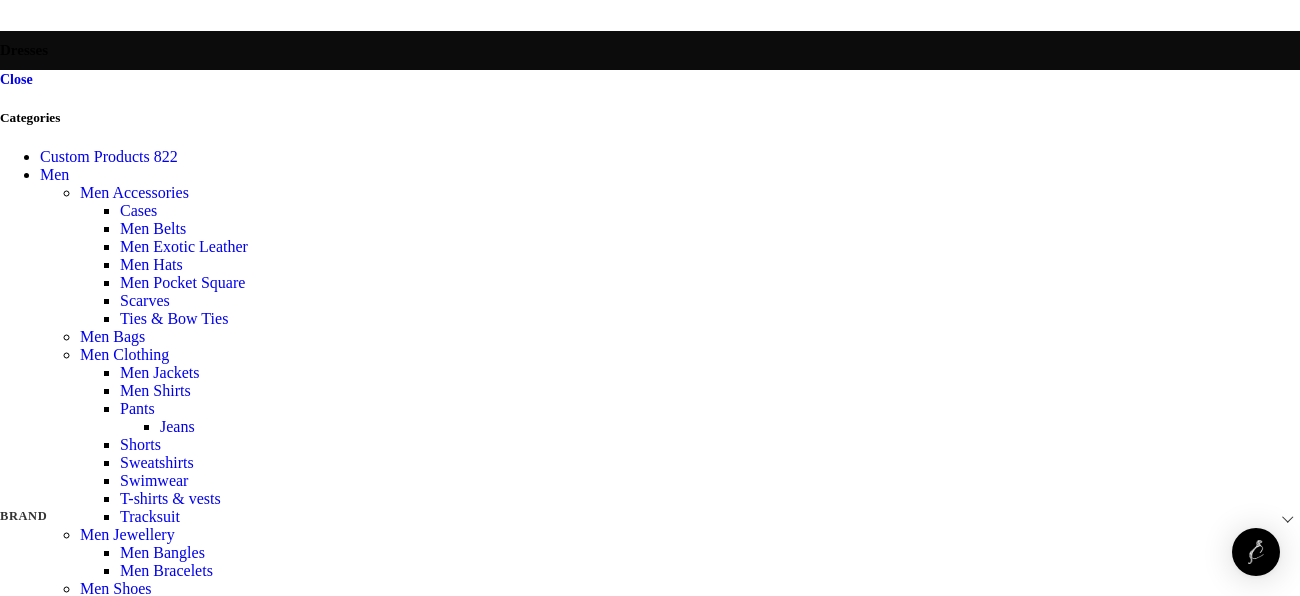click on "Sort by popularity
Sort by average rating
Sort by latest
Sort by price: low to high
Sort by price: high to low" at bounding box center [84, 1934] 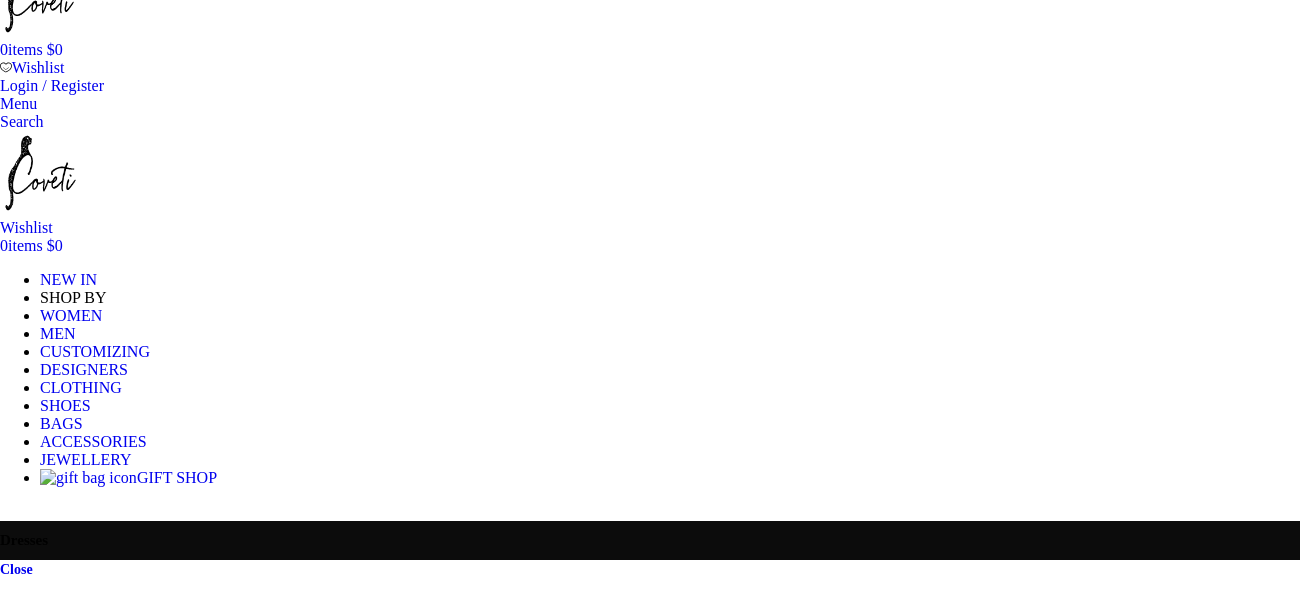 scroll, scrollTop: 0, scrollLeft: 0, axis: both 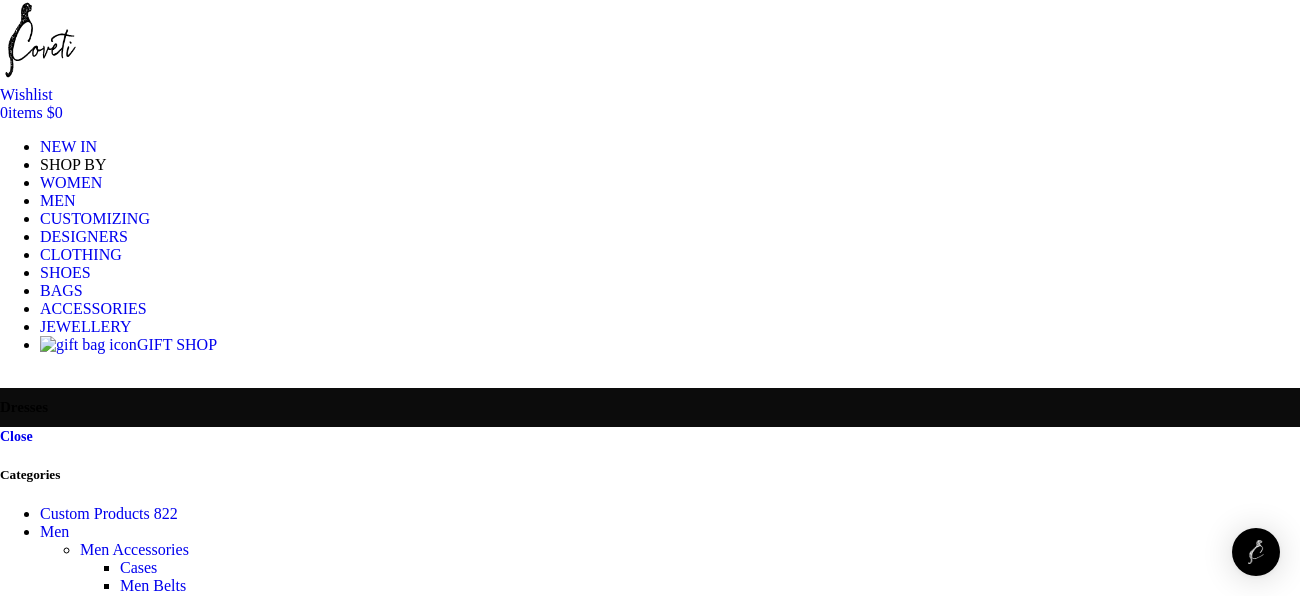 click on "Me and Em" at bounding box center [443, 2025] 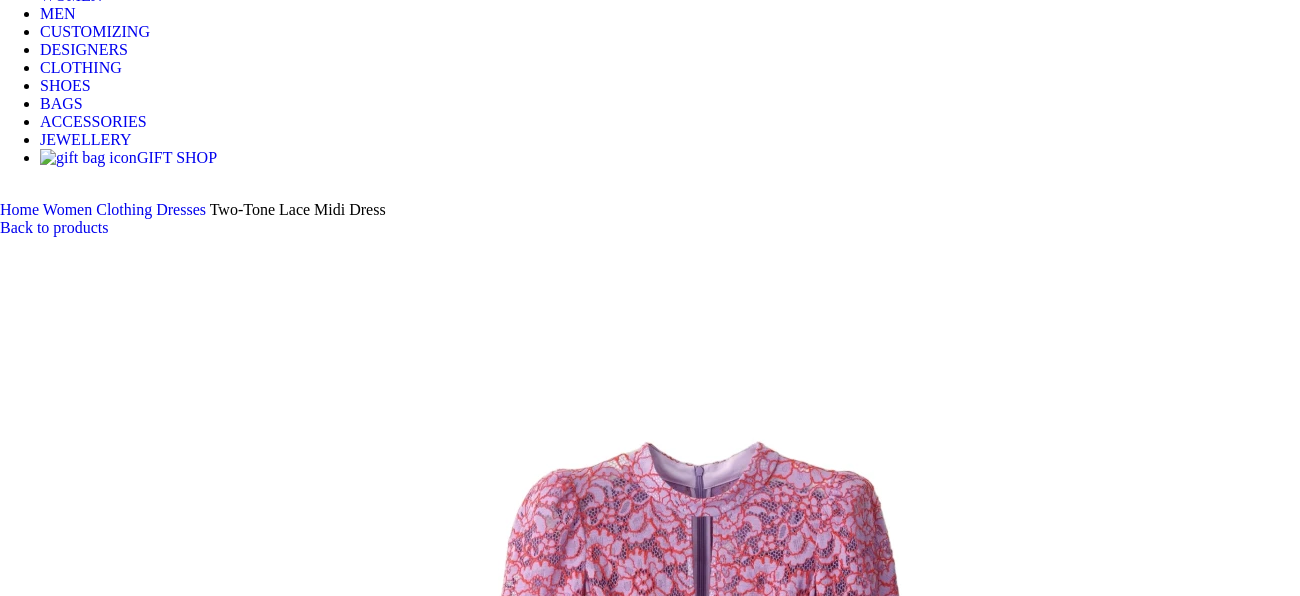 scroll, scrollTop: 430, scrollLeft: 0, axis: vertical 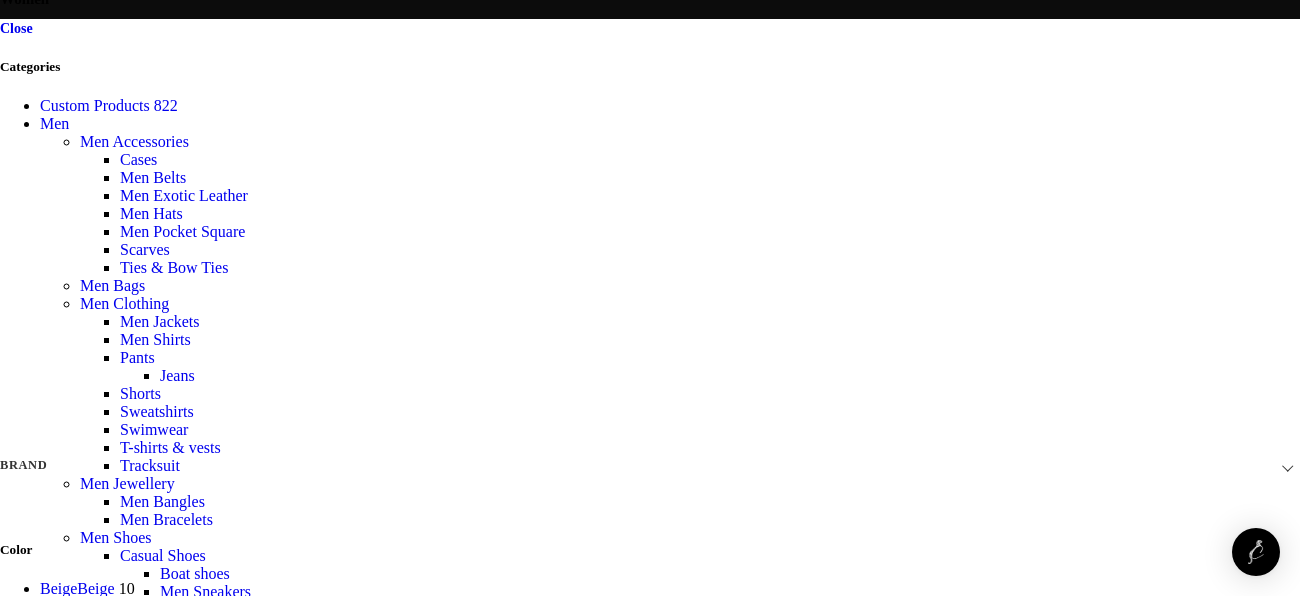 click on "Sort by popularity
Sort by average rating
Sort by latest
Sort by price: low to high
Sort by price: high to low" at bounding box center (84, 1883) 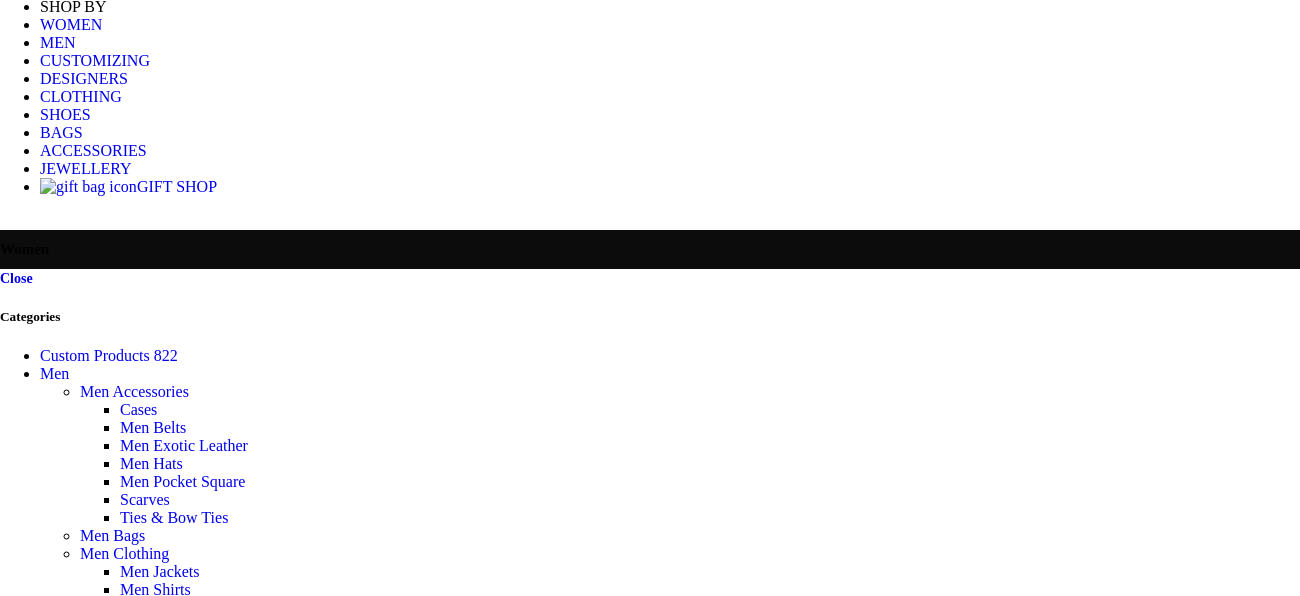 scroll, scrollTop: 0, scrollLeft: 0, axis: both 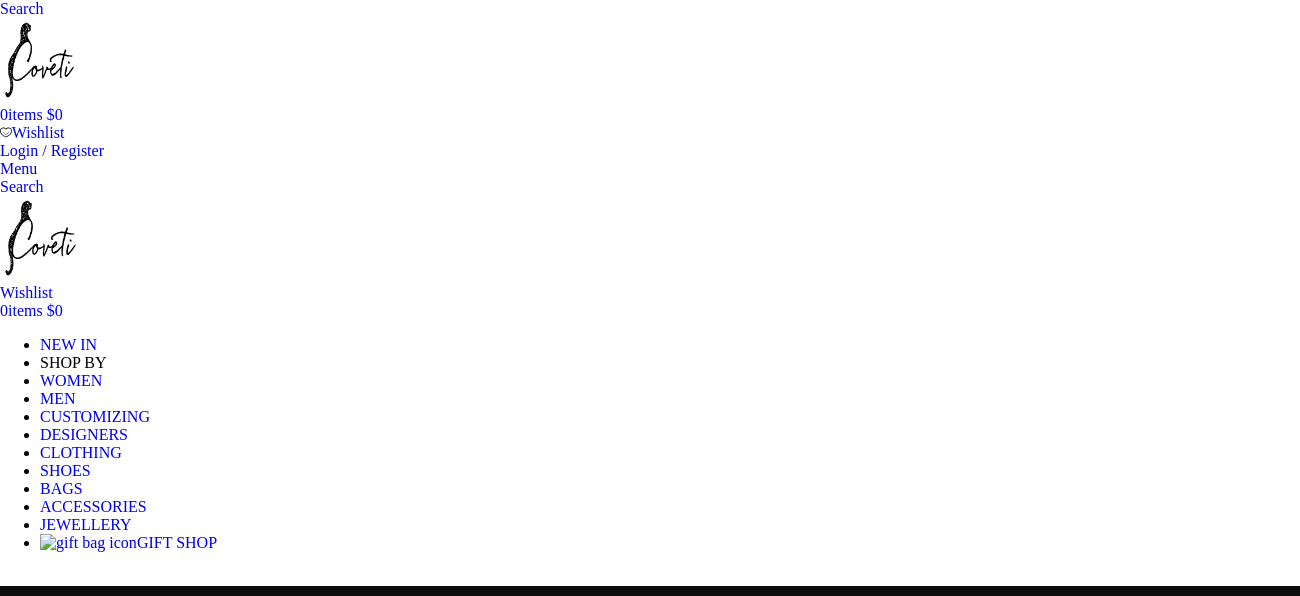 select on "price" 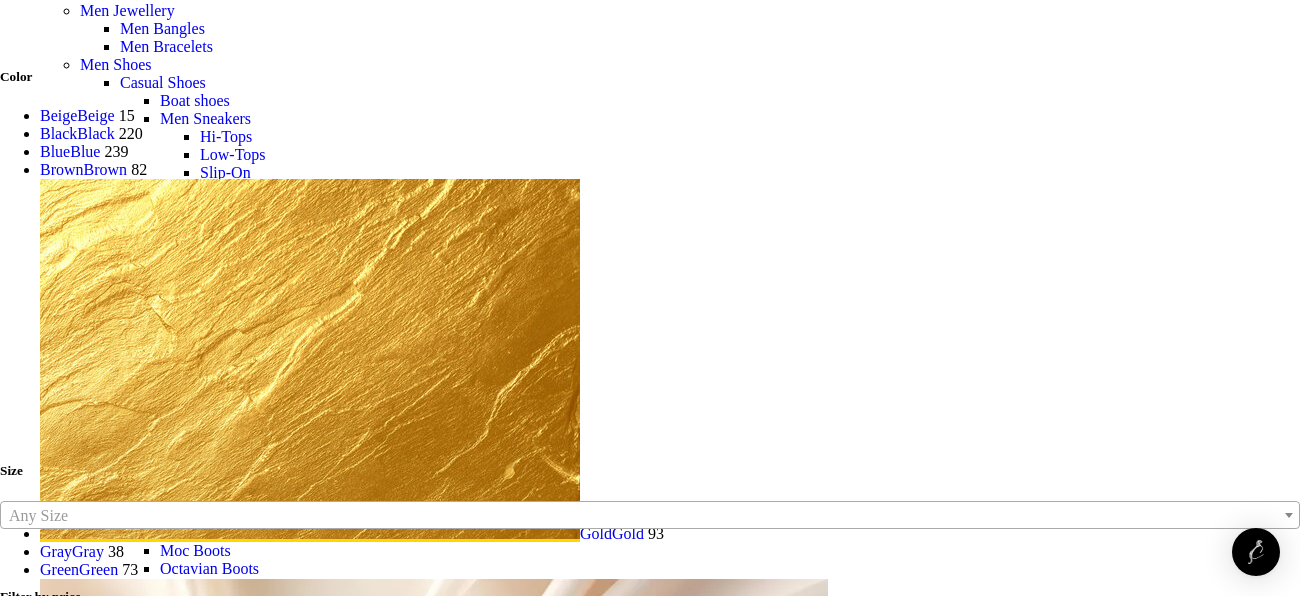 scroll, scrollTop: 1006, scrollLeft: 0, axis: vertical 